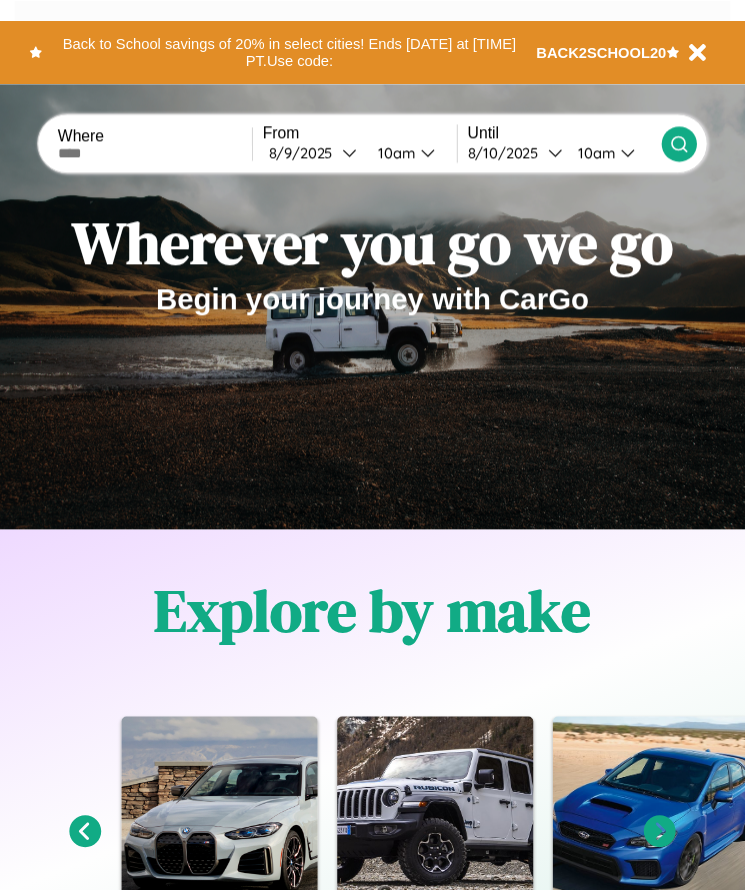 scroll, scrollTop: 0, scrollLeft: 0, axis: both 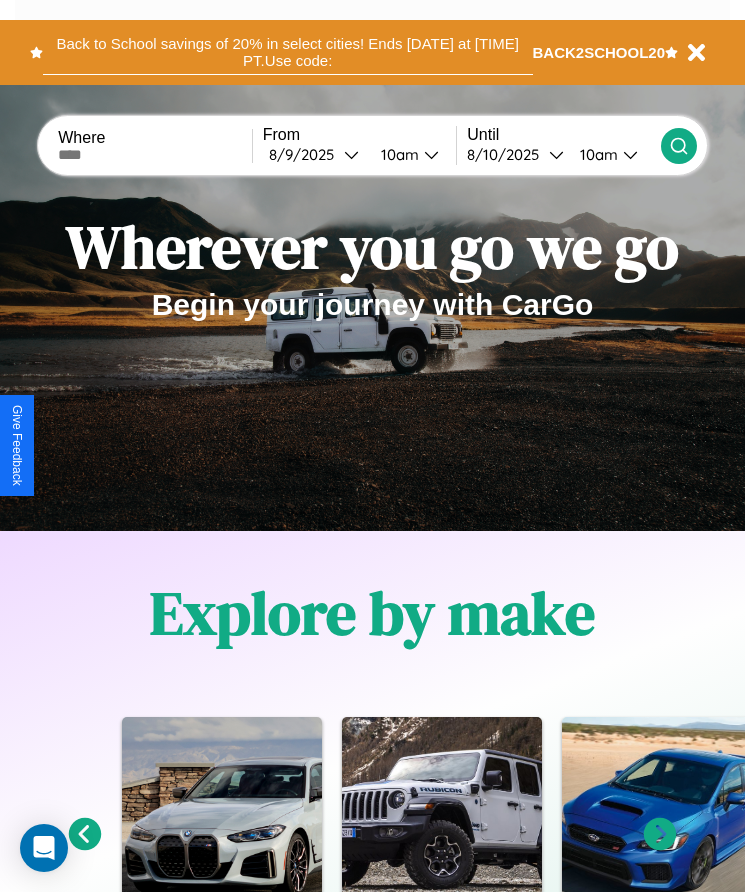 click on "Back to School savings of 20% in select cities! Ends [DATE] at [TIME] PT.  Use code:" at bounding box center [288, 52] 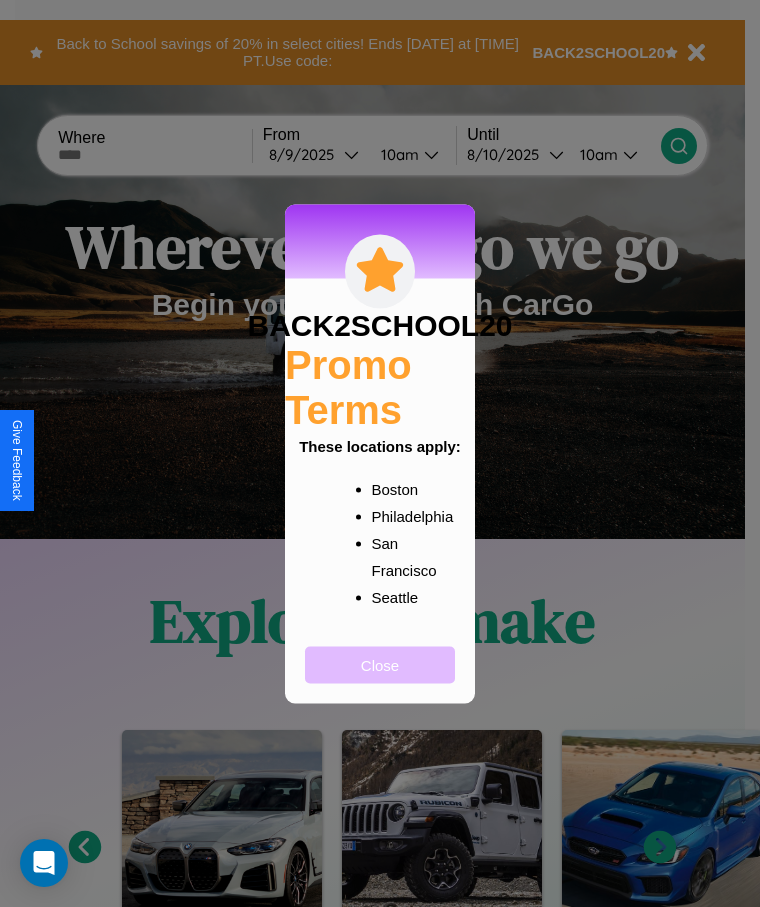 click on "Close" at bounding box center (380, 664) 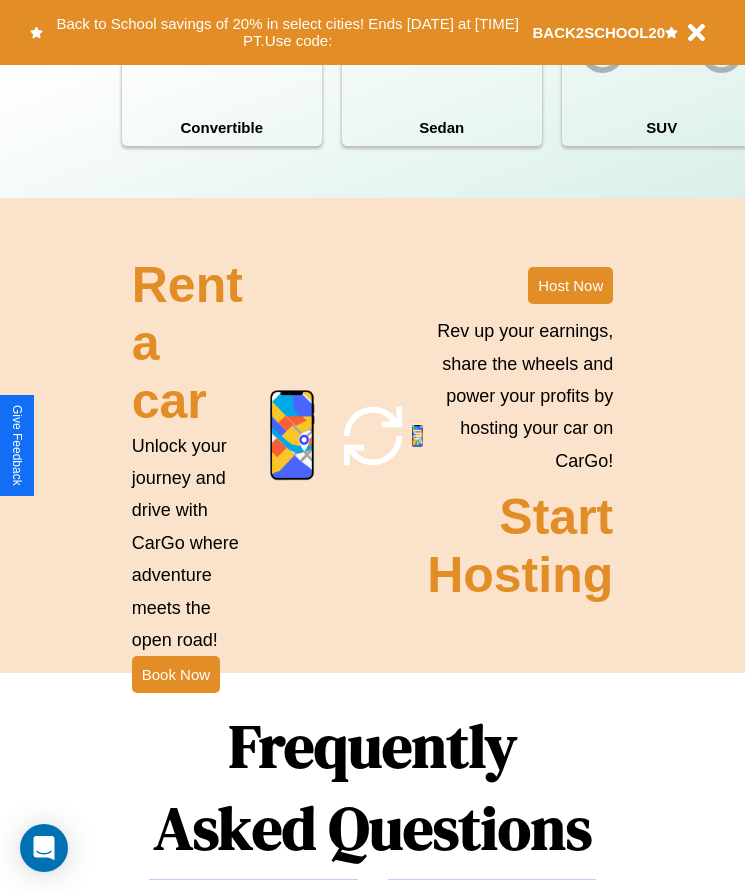 scroll, scrollTop: 2245, scrollLeft: 0, axis: vertical 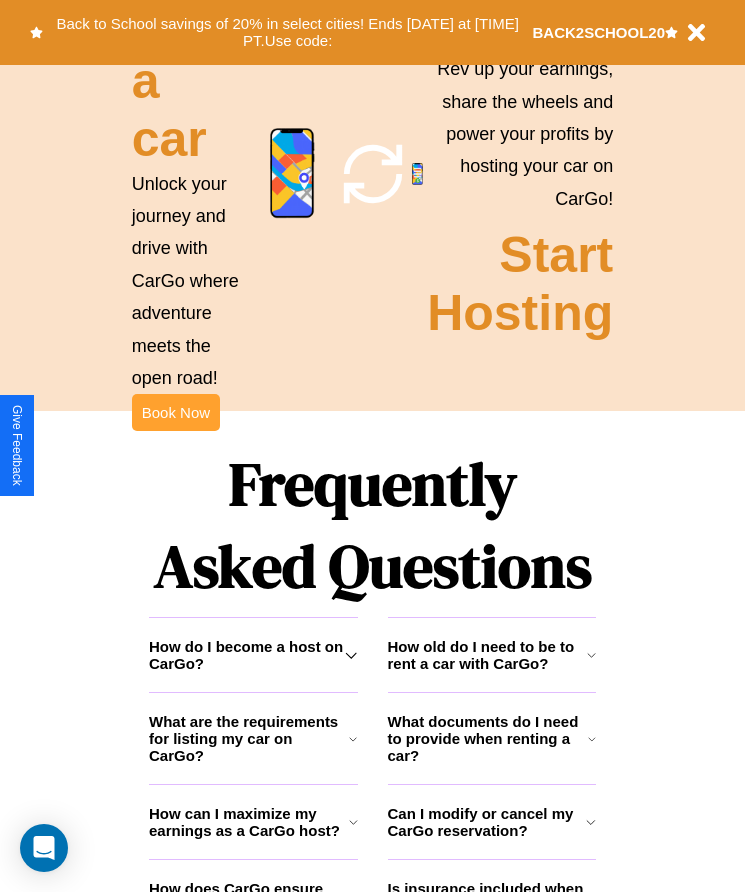 click on "Book Now" at bounding box center (176, 412) 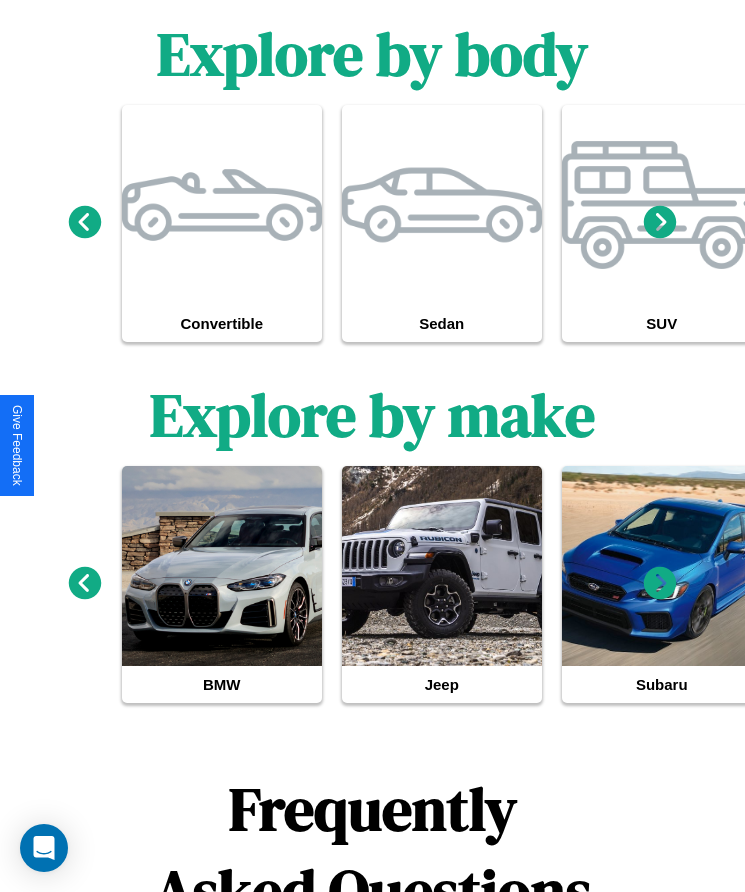 scroll, scrollTop: 2520, scrollLeft: 0, axis: vertical 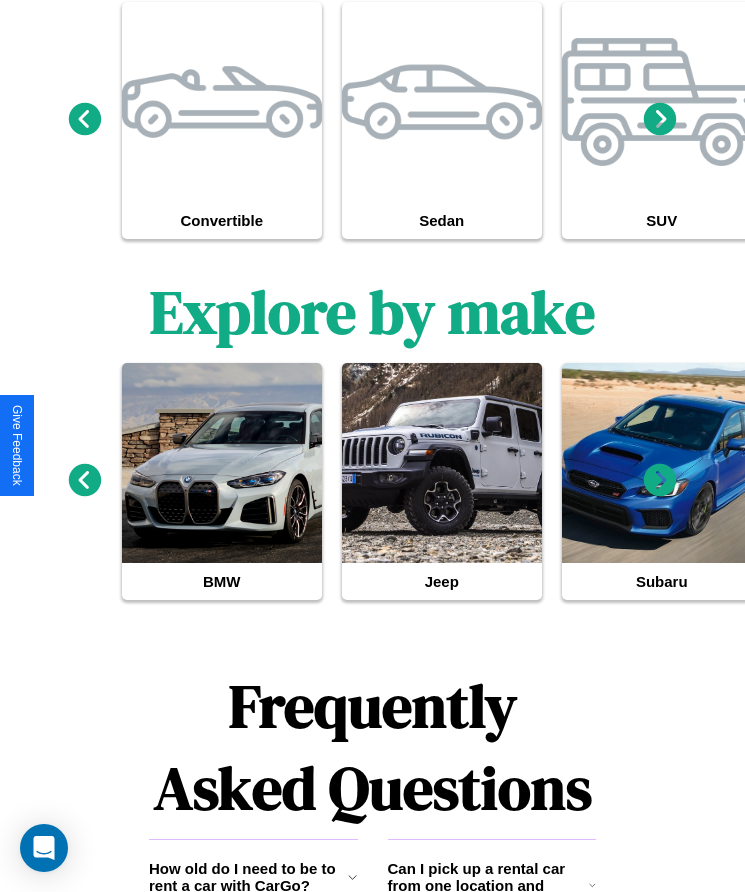click 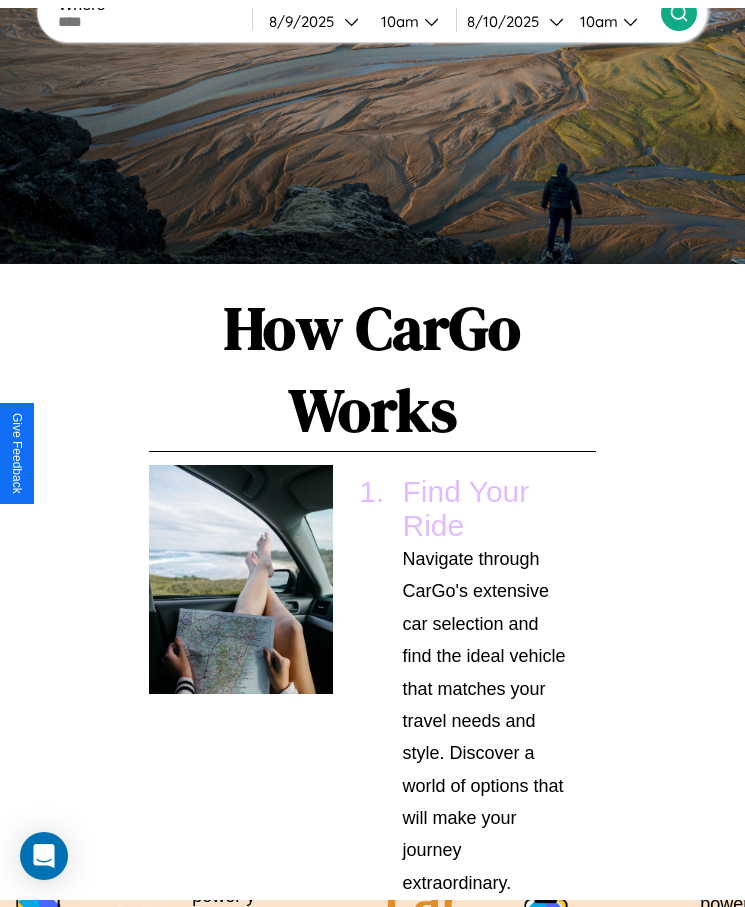 scroll, scrollTop: 0, scrollLeft: 0, axis: both 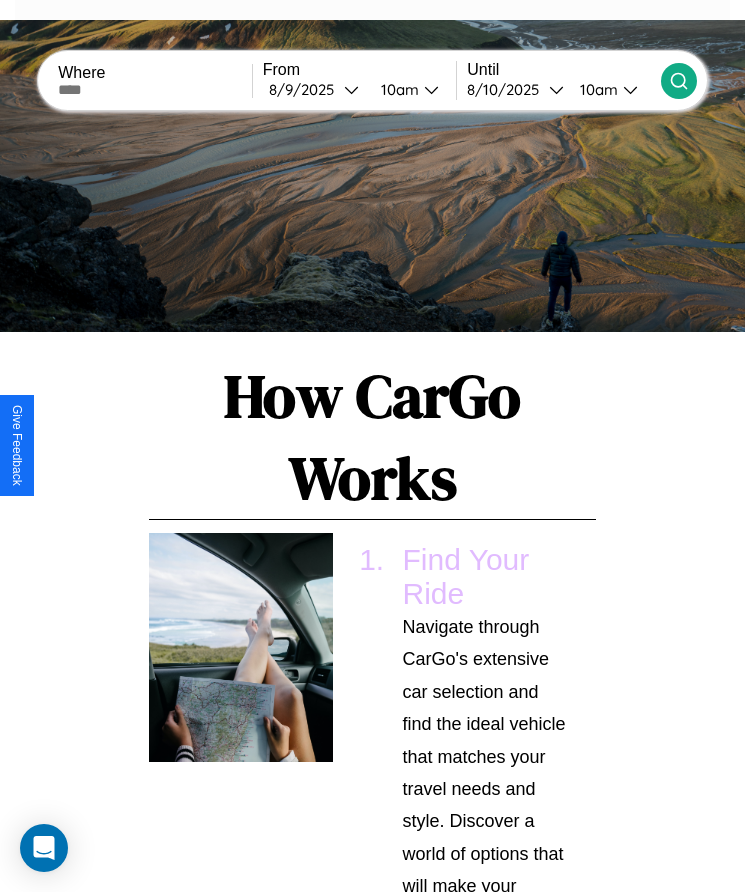 click at bounding box center (155, 90) 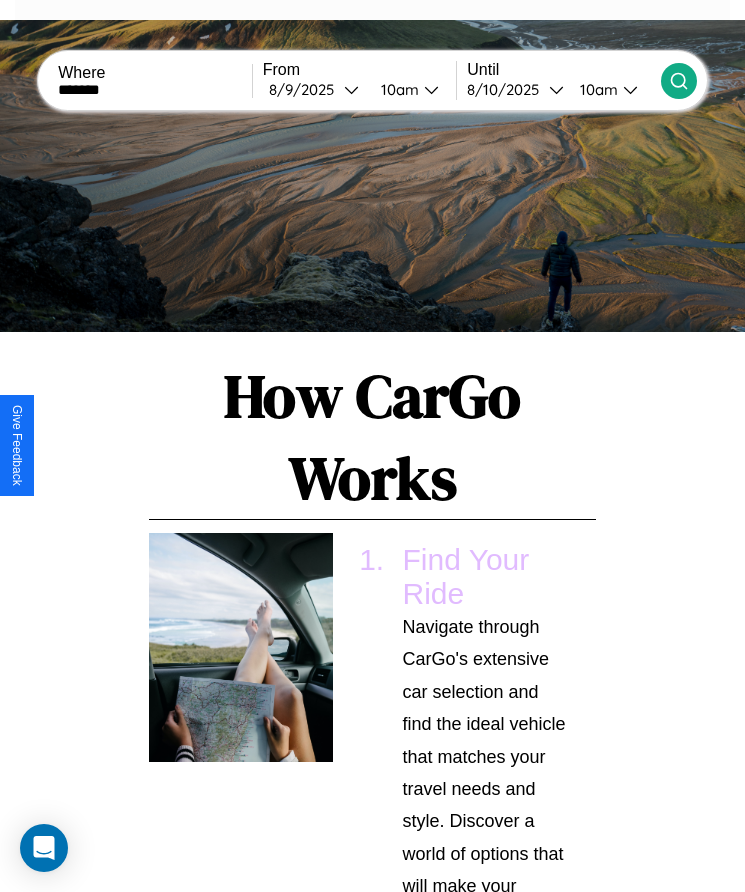 type on "*******" 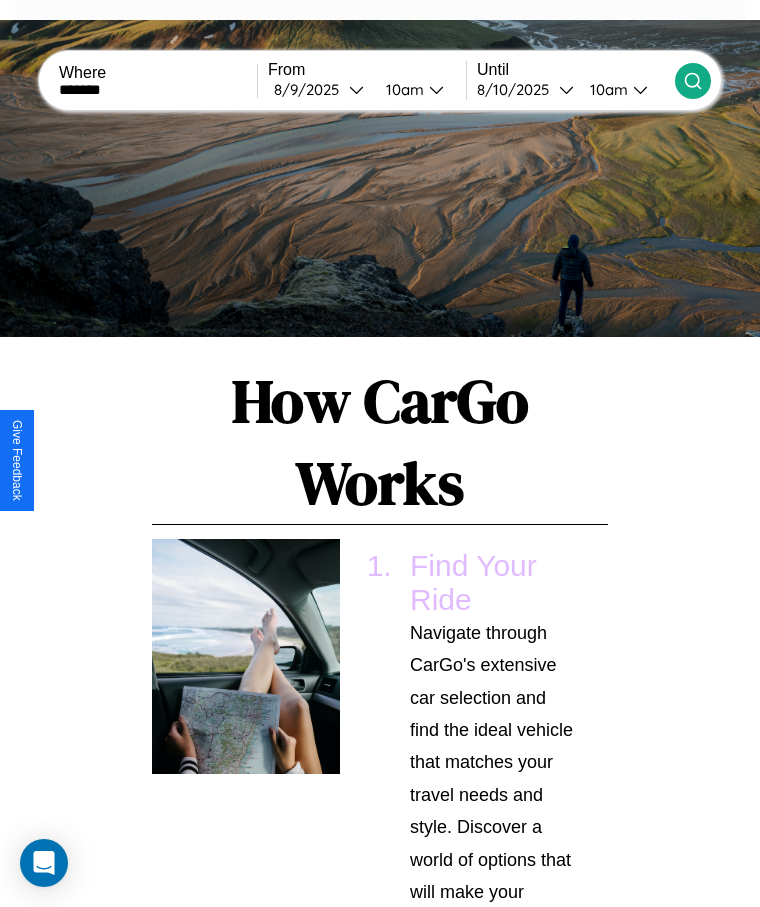 select on "*" 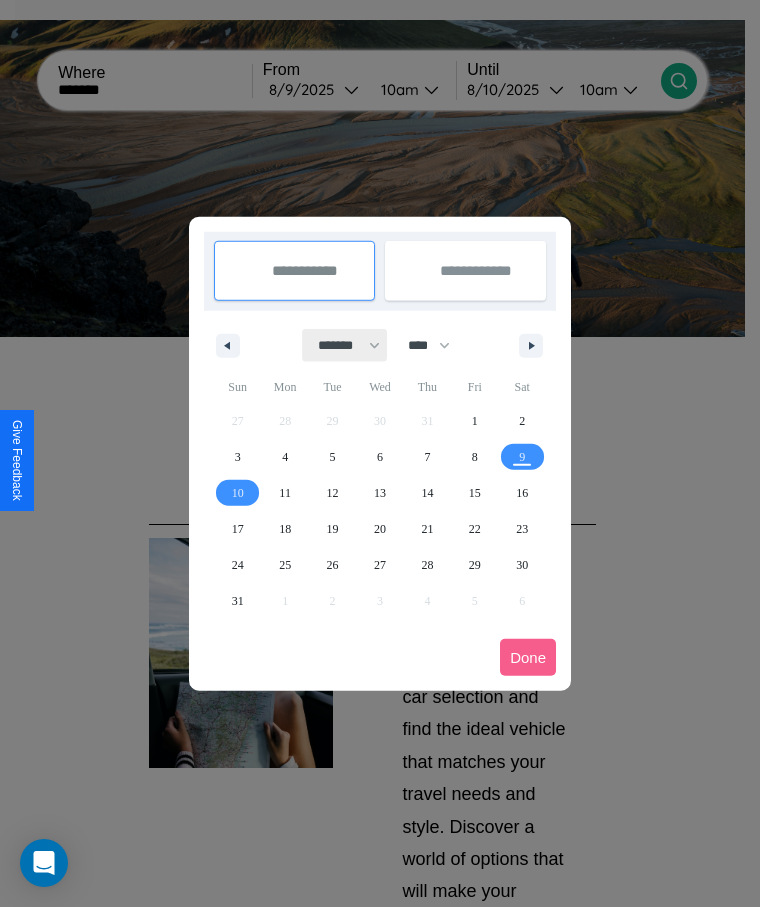 click on "******* ******** ***** ***** *** **** **** ****** ********* ******* ******** ********" at bounding box center [345, 345] 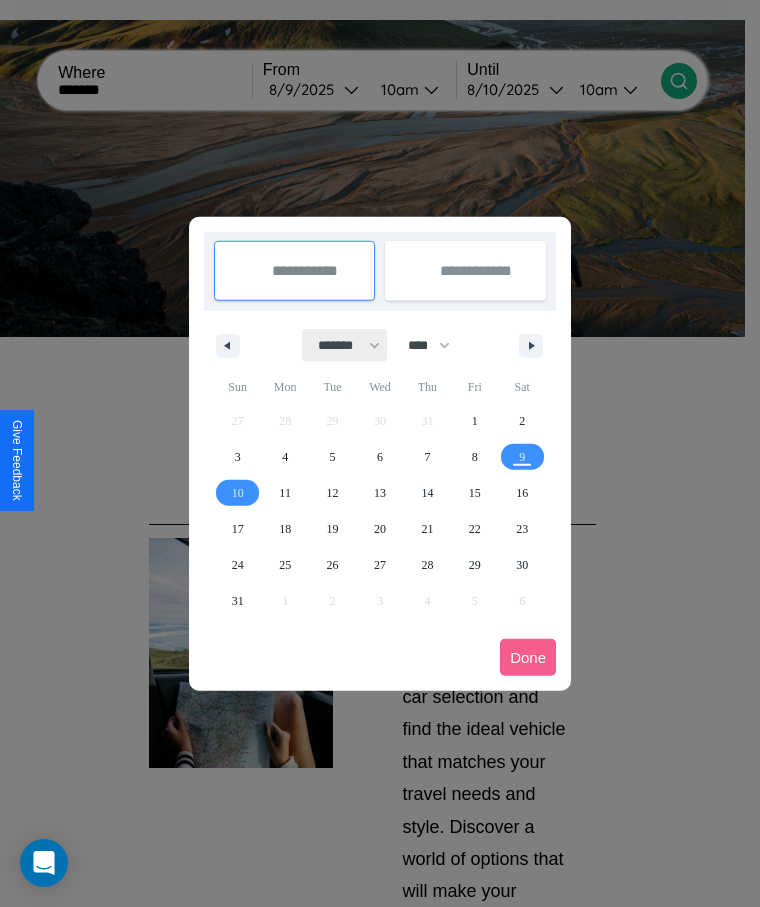 select on "*" 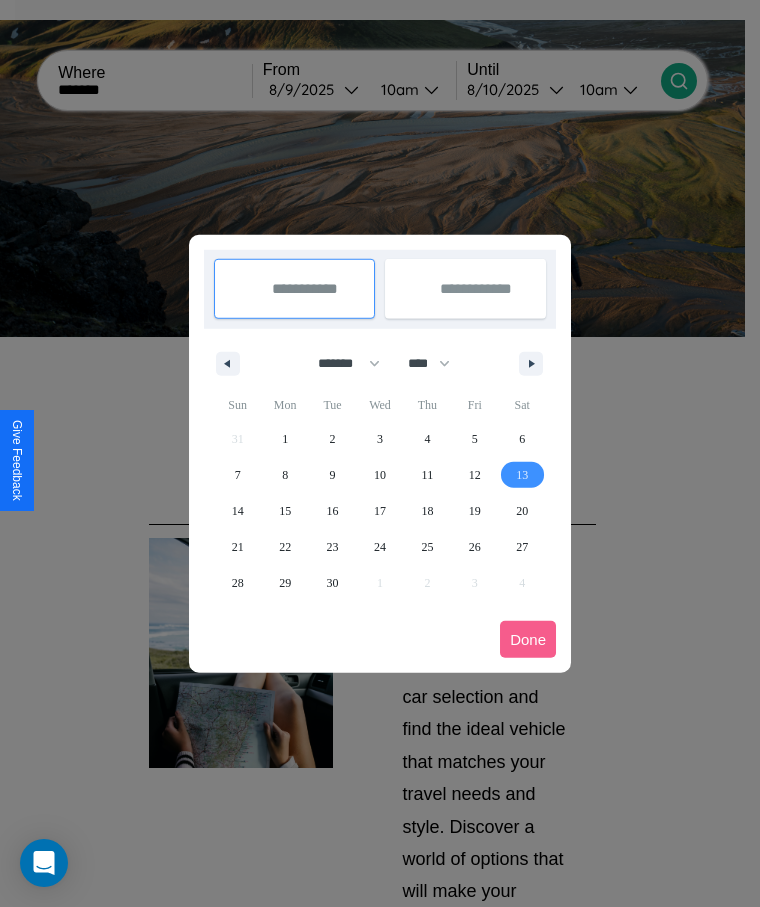 click on "13" at bounding box center [522, 475] 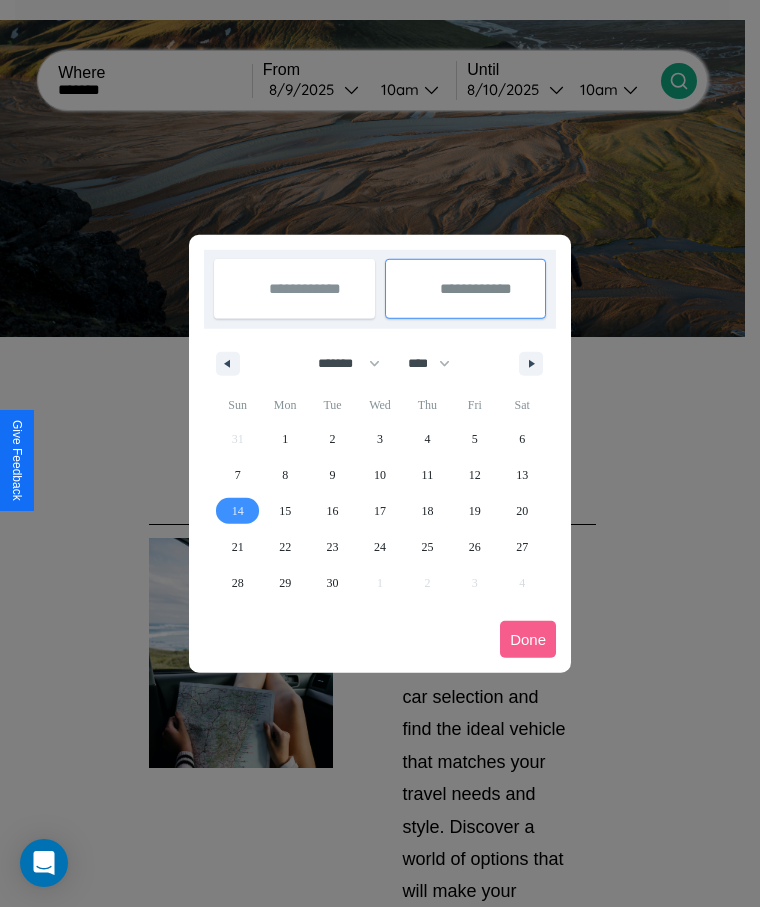 click on "14" at bounding box center (238, 511) 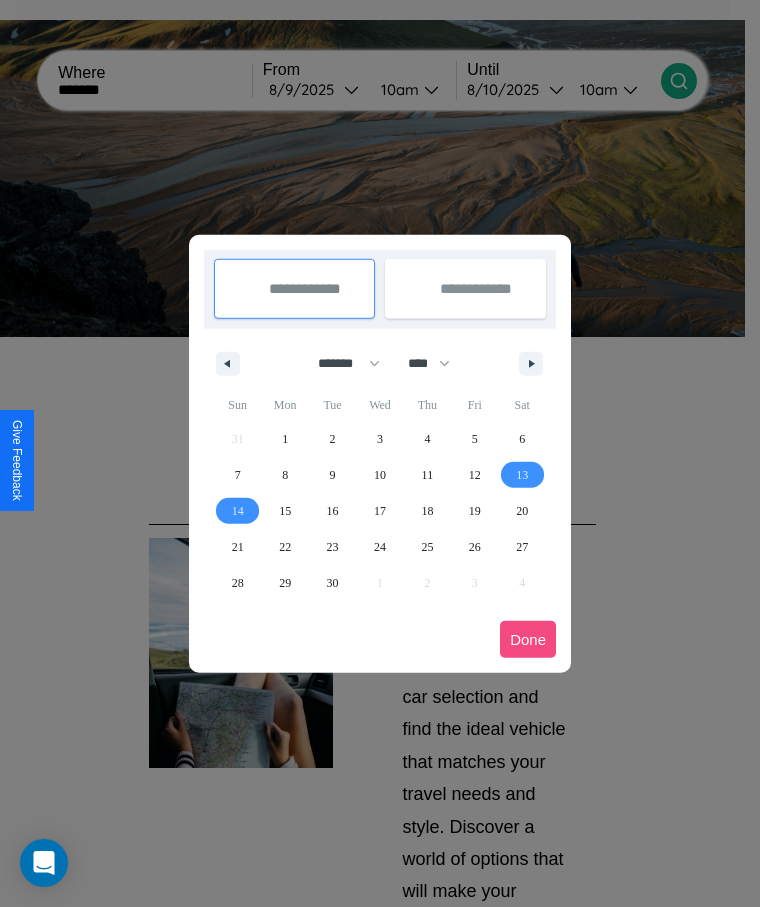 click on "Done" at bounding box center [528, 639] 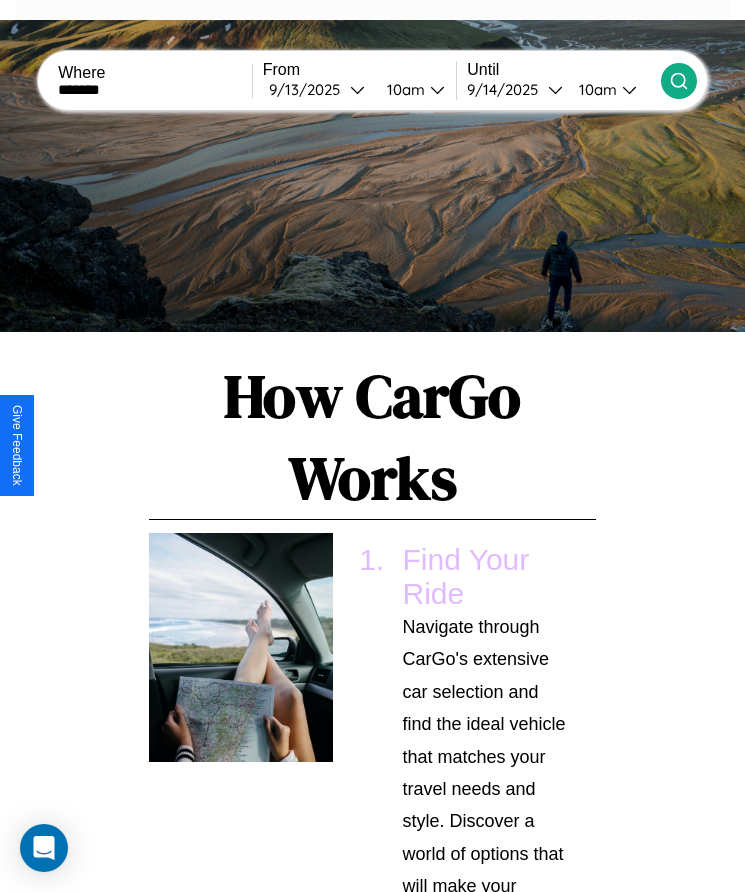 click on "10am" at bounding box center (403, 89) 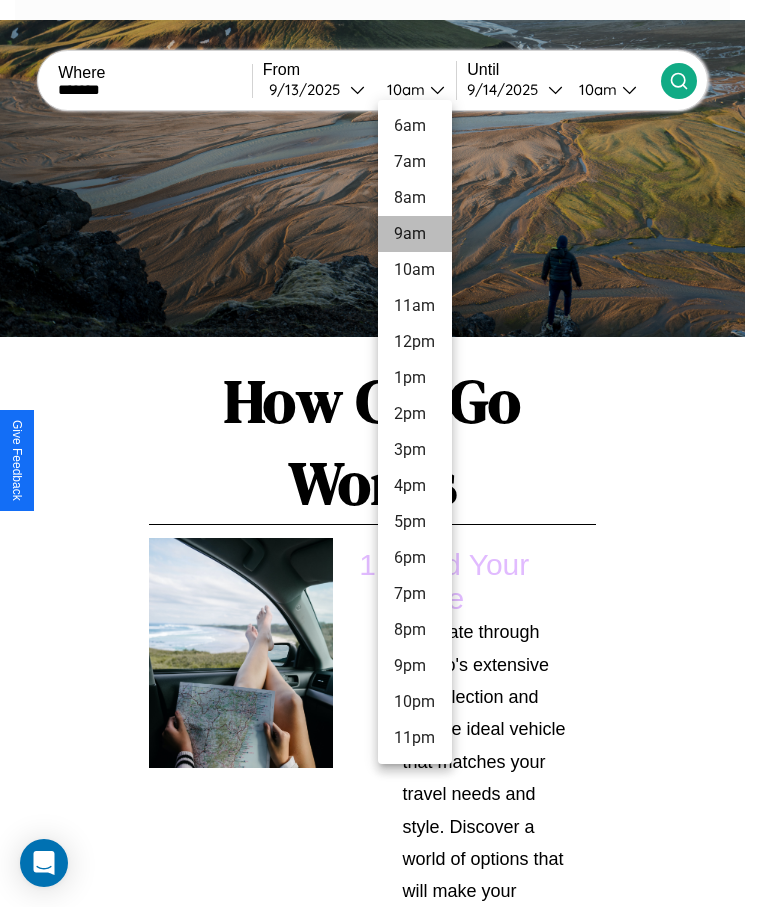 click on "9am" at bounding box center [415, 234] 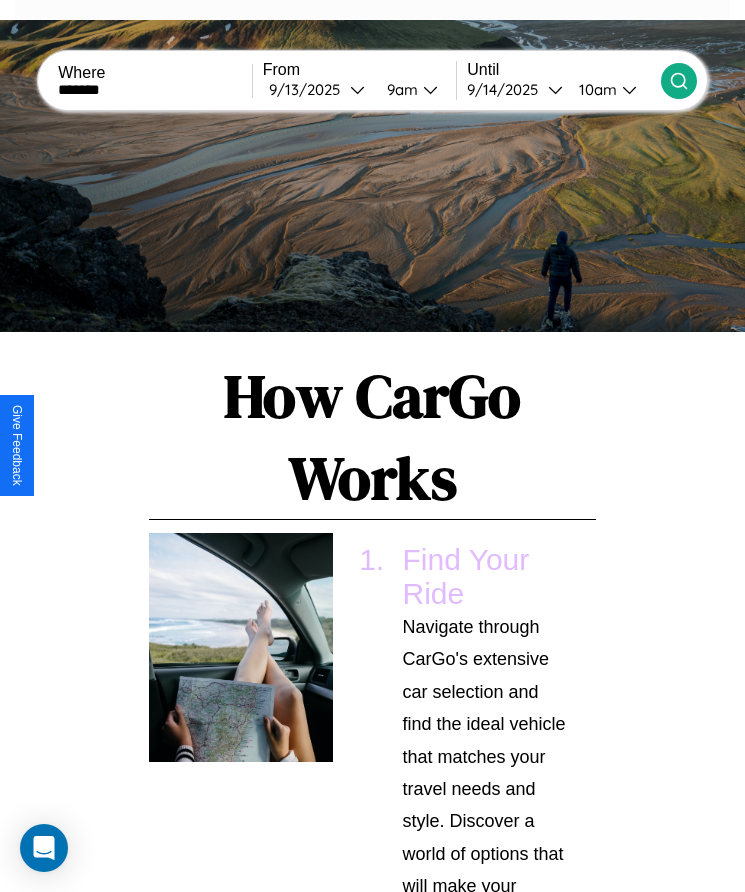 click 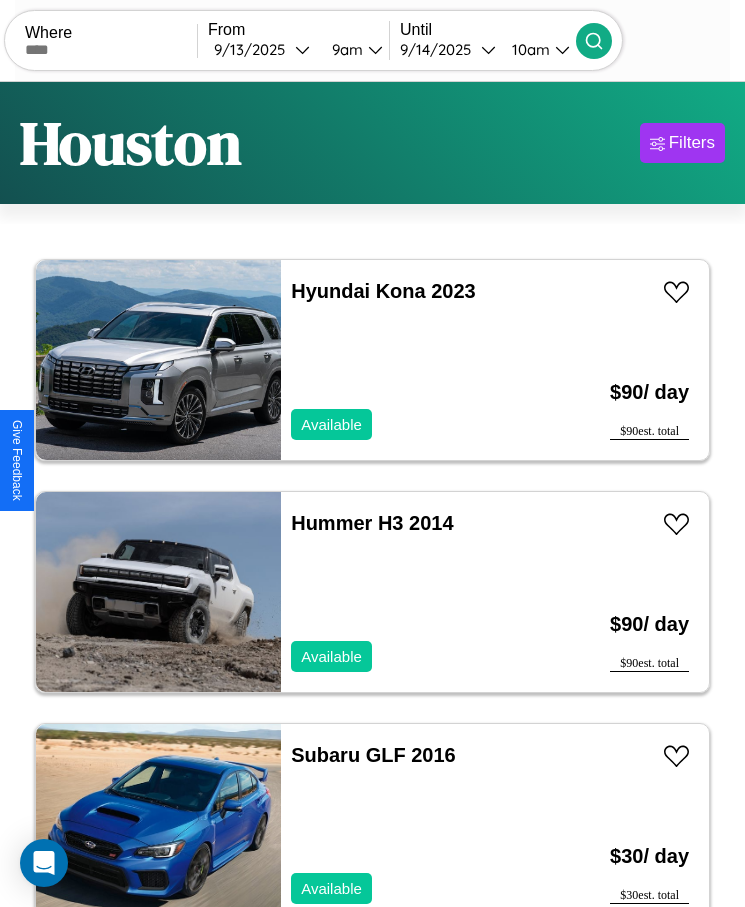 scroll, scrollTop: 50, scrollLeft: 0, axis: vertical 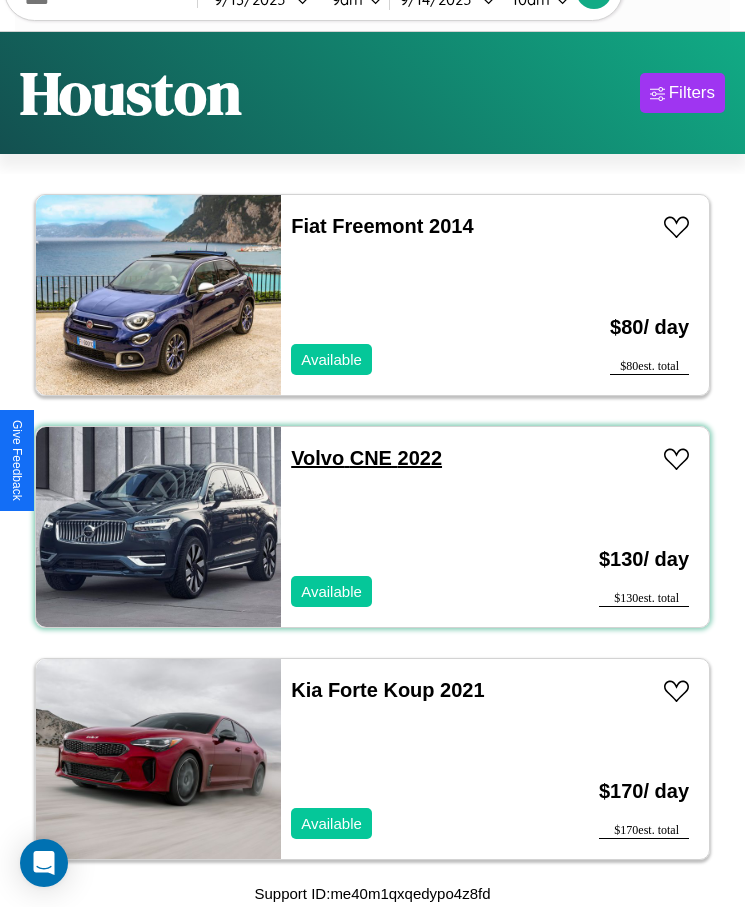 click on "Volvo   CNE   2022" at bounding box center [366, 458] 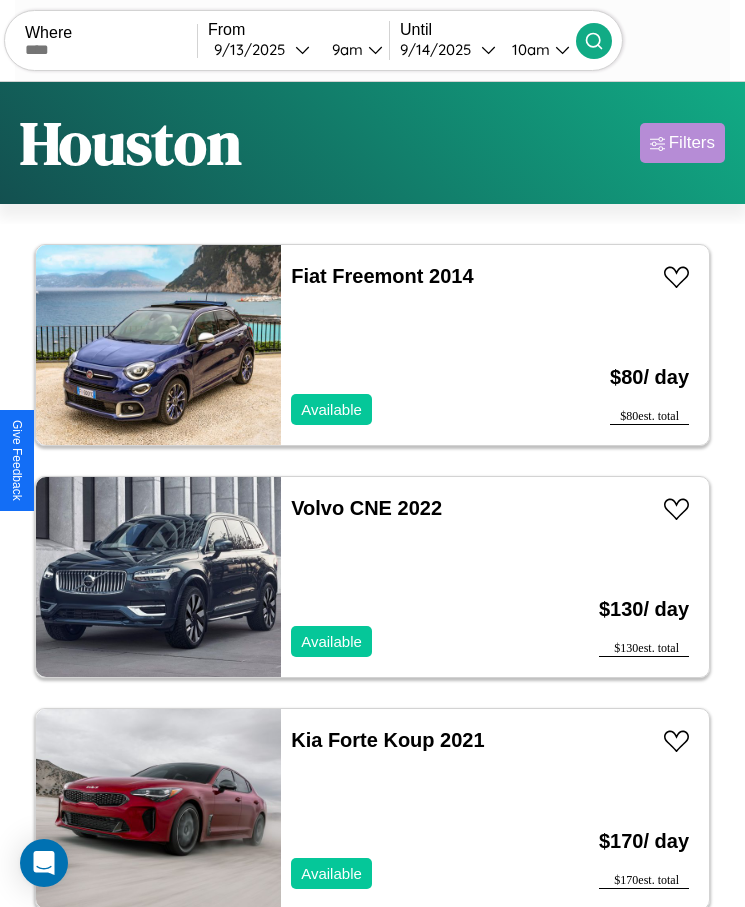 click on "Filters" at bounding box center [692, 143] 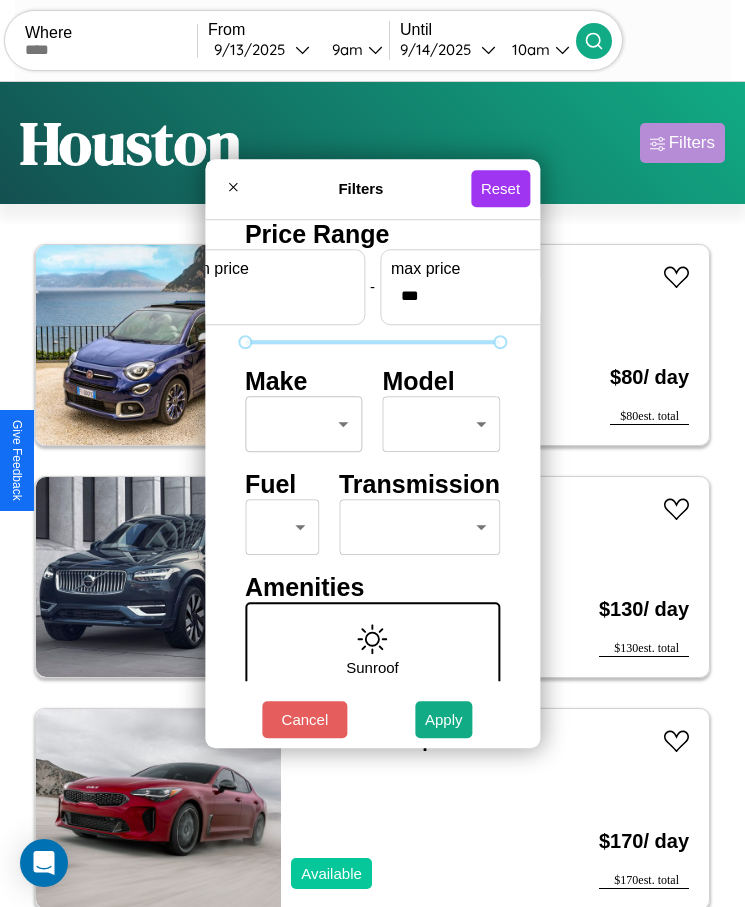 scroll, scrollTop: 85, scrollLeft: 0, axis: vertical 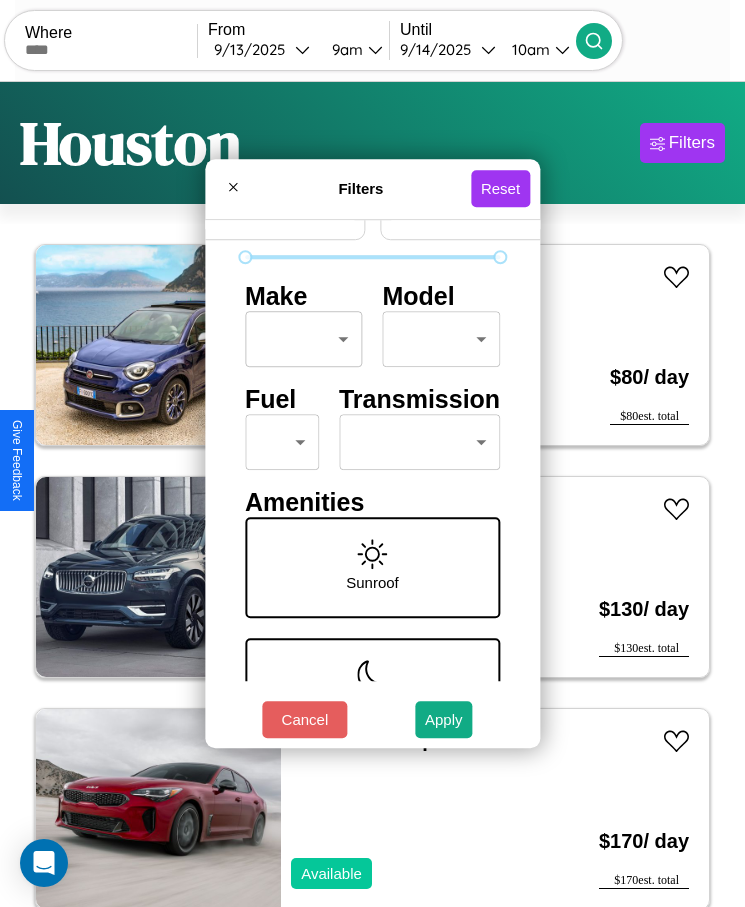 click on "CarGo Where From [DATE] [TIME] Until [DATE] [TIME] Become a Host Login Sign Up [CITY] Filters 46  cars in this area These cars can be picked up in this city. Hyundai   Kona   2023 Available $ 90  / day $ 90  est. total Hummer   H3   2014 Available $ 90  / day $ 90  est. total Subaru   GLF   2016 Available $ 30  / day $ 30  est. total Honda   VT1100C   2023 Unavailable $ 40  / day $ 40  est. total Jaguar   Vanden Plas   2014 Available $ 40  / day $ 40  est. total Tesla   Cybertruck   2020 Available $ 150  / day $ 150  est. total Kia   EV9   2017 Unavailable $ 70  / day $ 70  est. total Maserati   Quattroporte   2016 Available $ 150  / day $ 150  est. total Bentley   Bentley Industries, LLC   2024 Available $ 200  / day $ 200  est. total Chevrolet   Equinox   2017 Available $ 50  / day $ 50  est. total Volkswagen   ID. Buzz   2023 Available $ 150  / day $ 150  est. total Toyota   Scion xA   2017 Unavailable $ 200  / day $ 200  est. total Chevrolet   GMT-400   2024 Available $ 140  / day $ 140 Hummer" at bounding box center (372, 478) 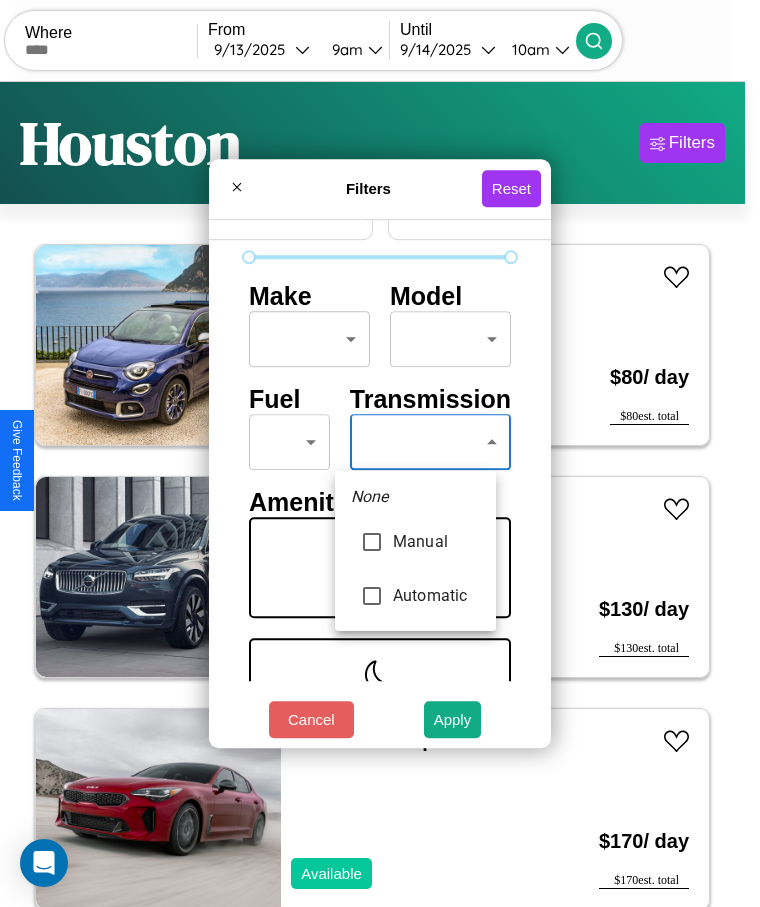 type on "*********" 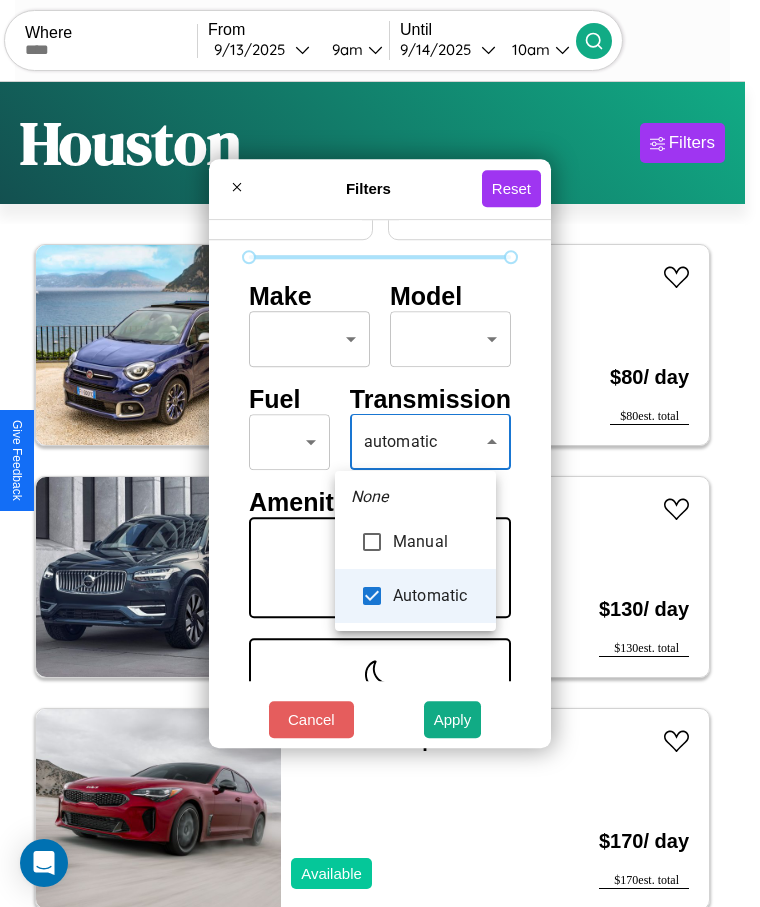 click at bounding box center (380, 453) 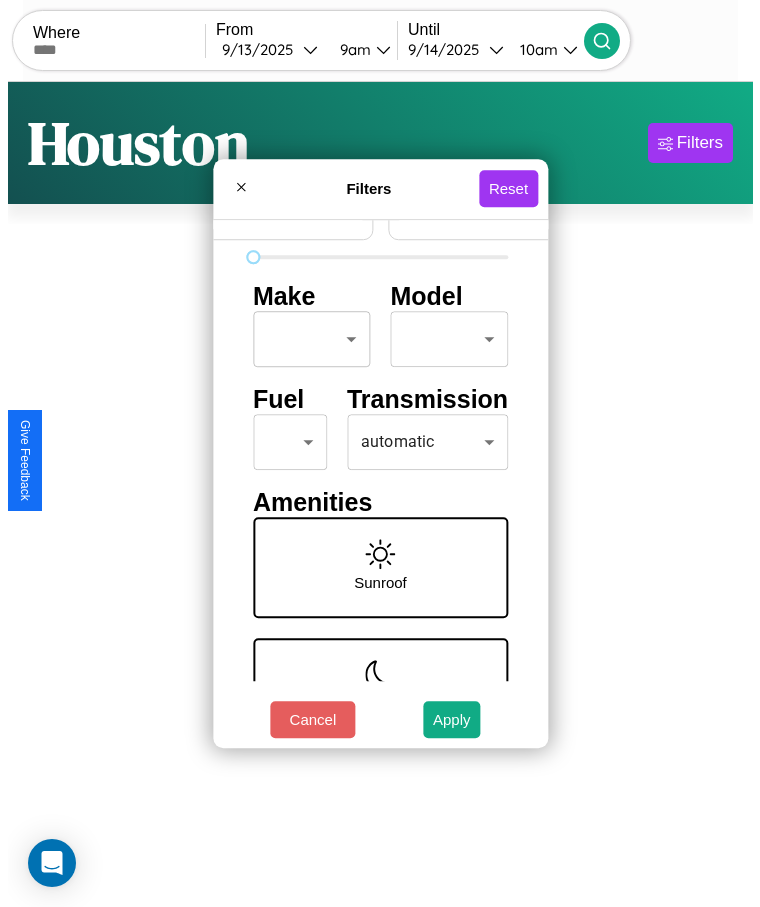 scroll, scrollTop: 58, scrollLeft: 74, axis: both 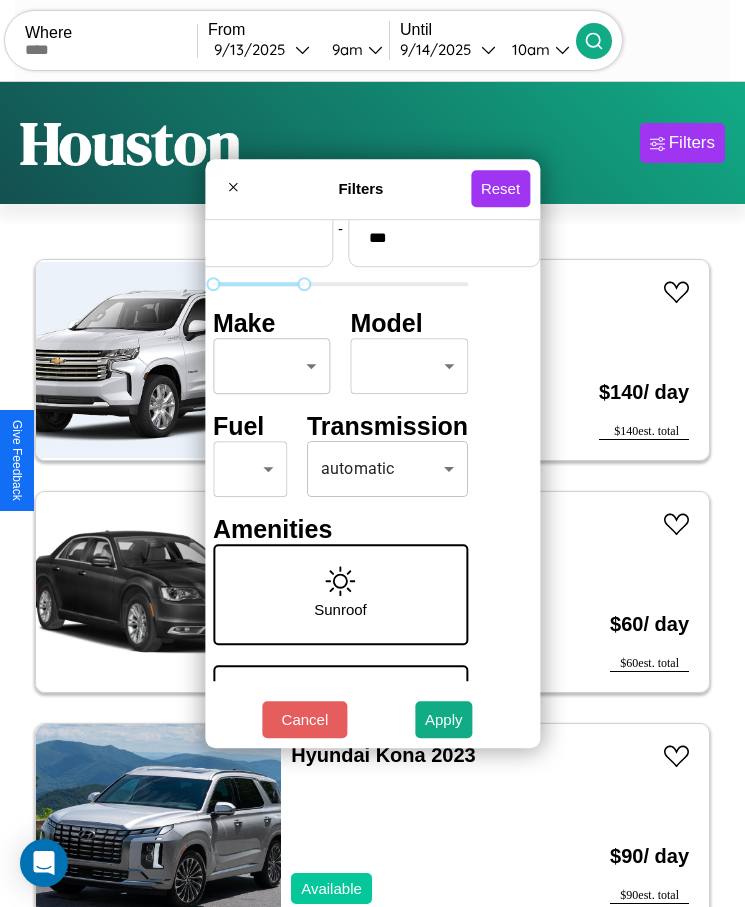 type on "***" 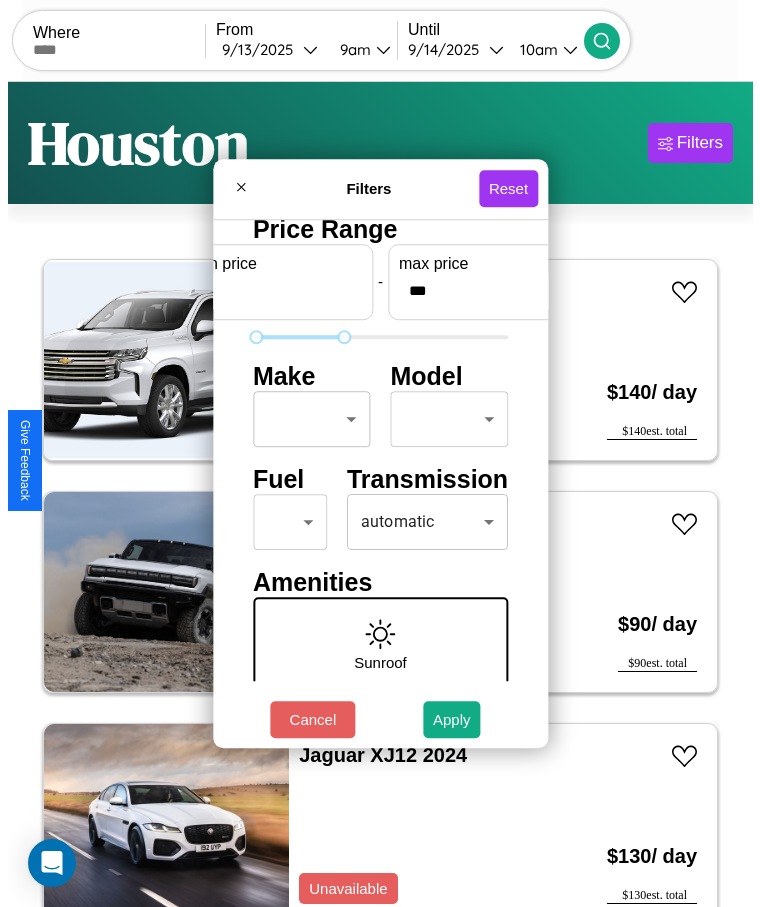 scroll, scrollTop: 0, scrollLeft: 0, axis: both 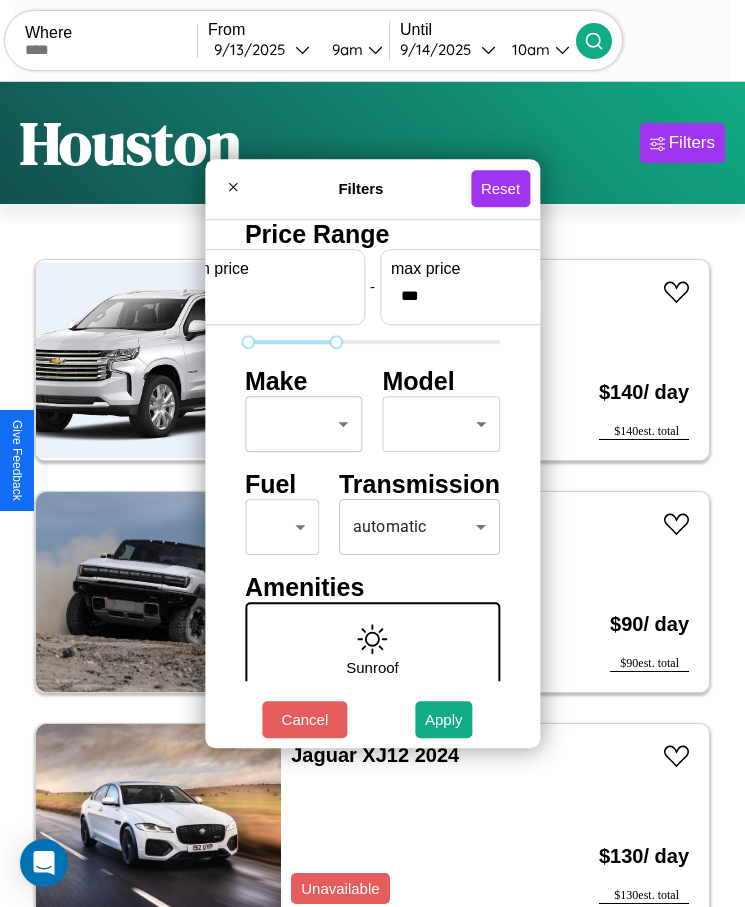 type on "*" 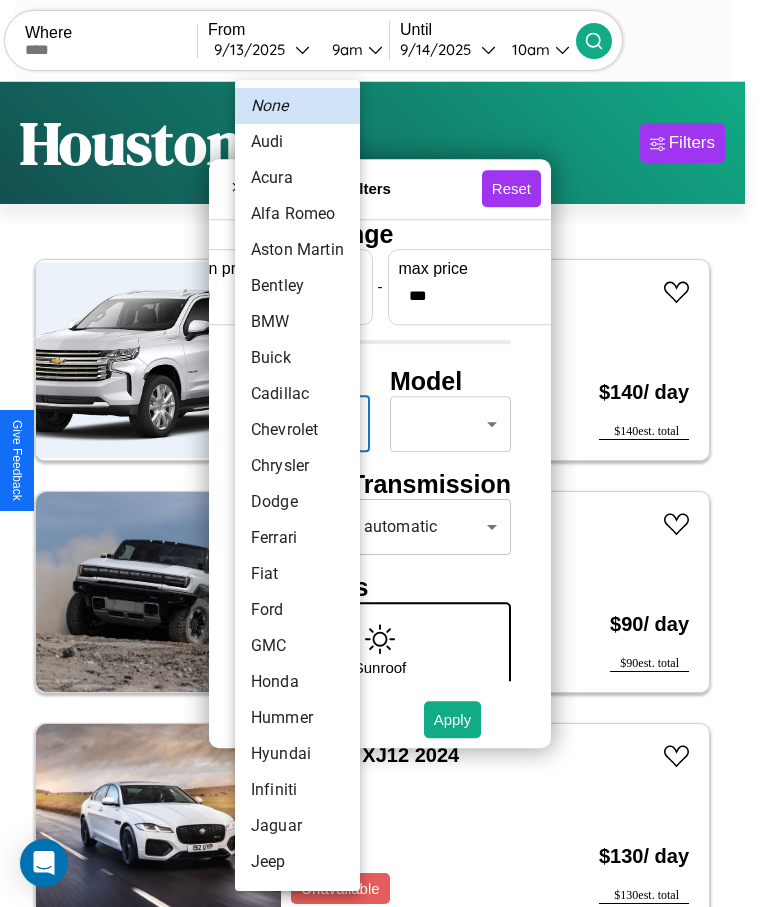 click on "Bentley" at bounding box center [297, 286] 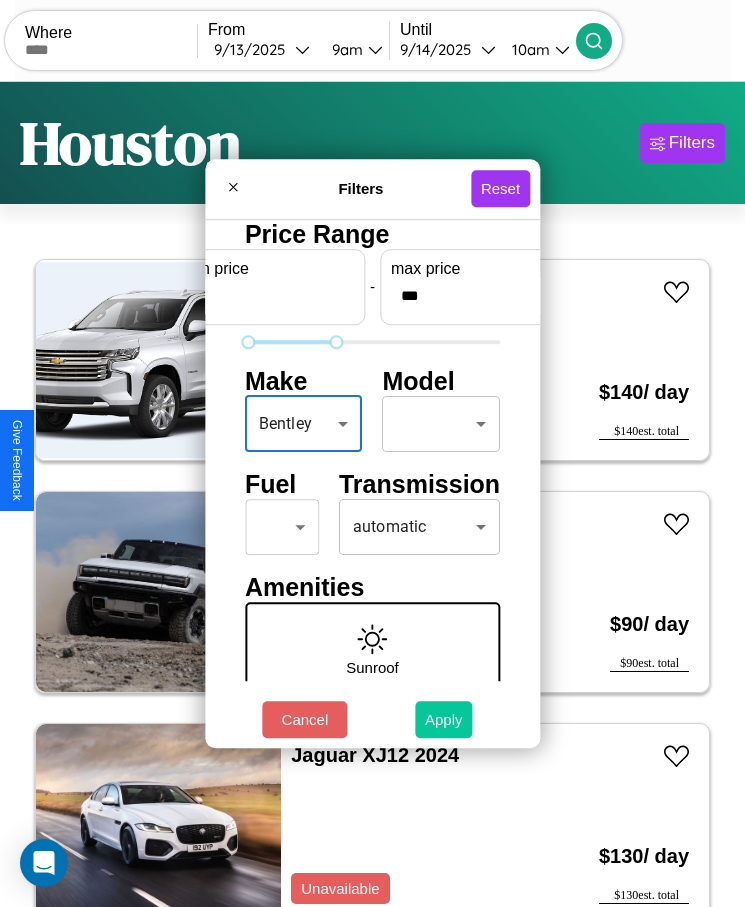 click on "Apply" at bounding box center [444, 719] 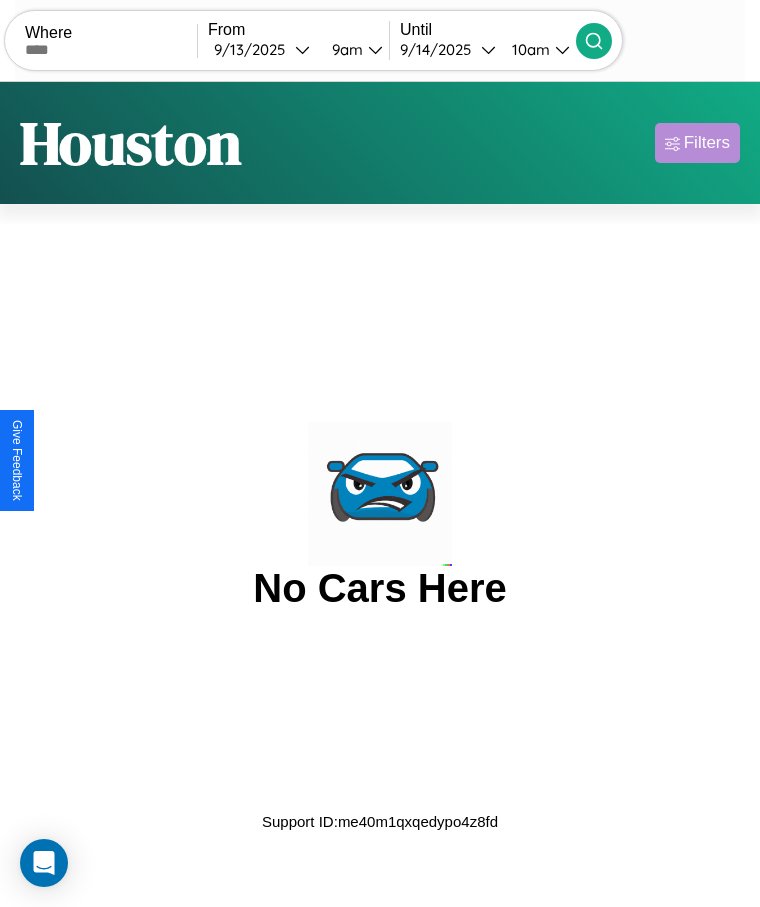 click on "Filters" at bounding box center [707, 143] 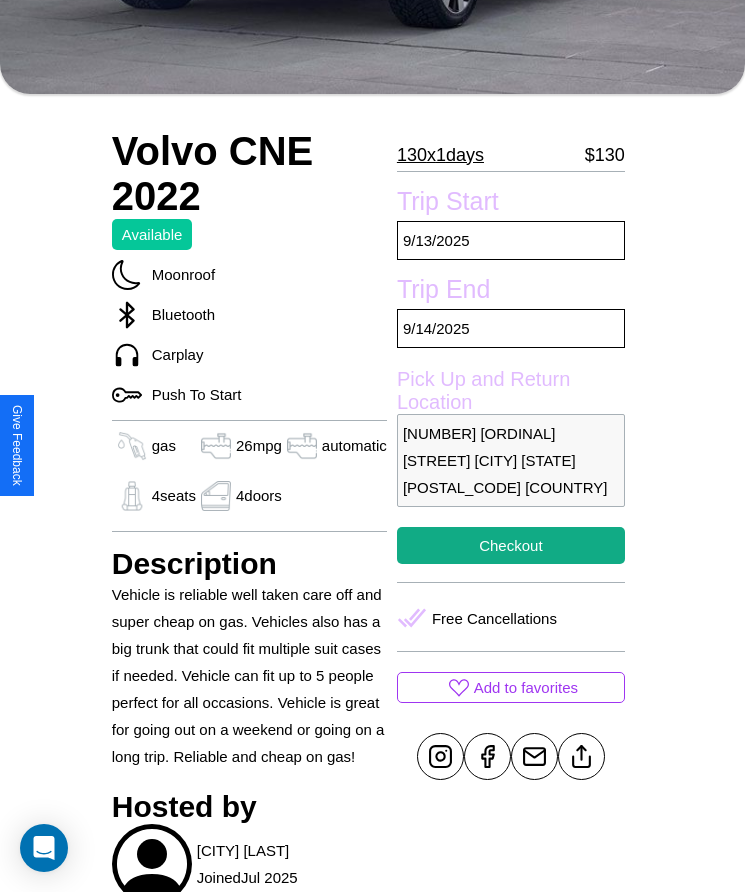 scroll, scrollTop: 941, scrollLeft: 0, axis: vertical 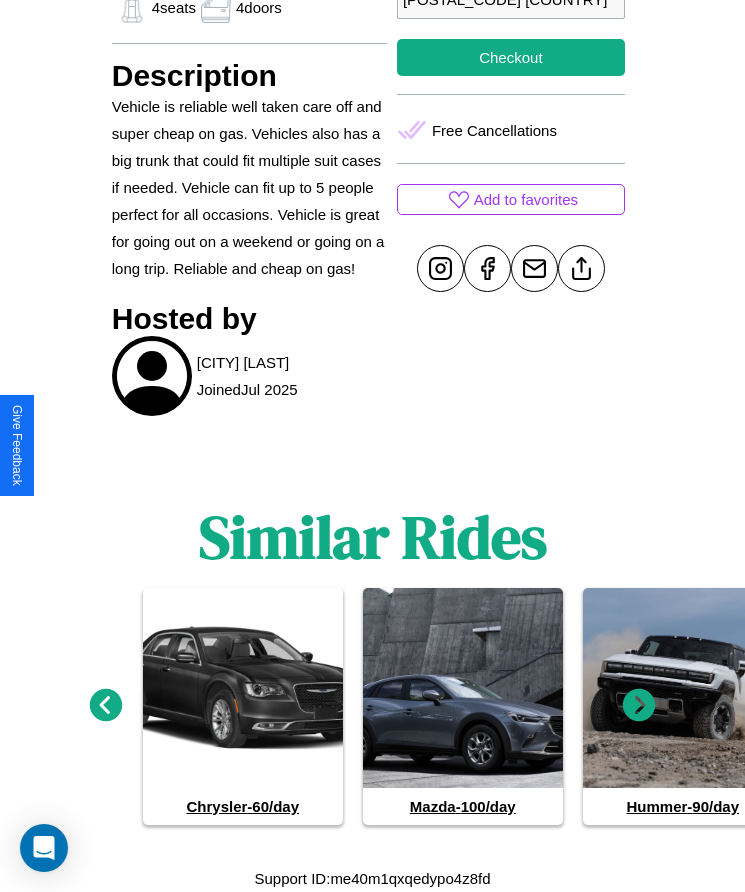 click 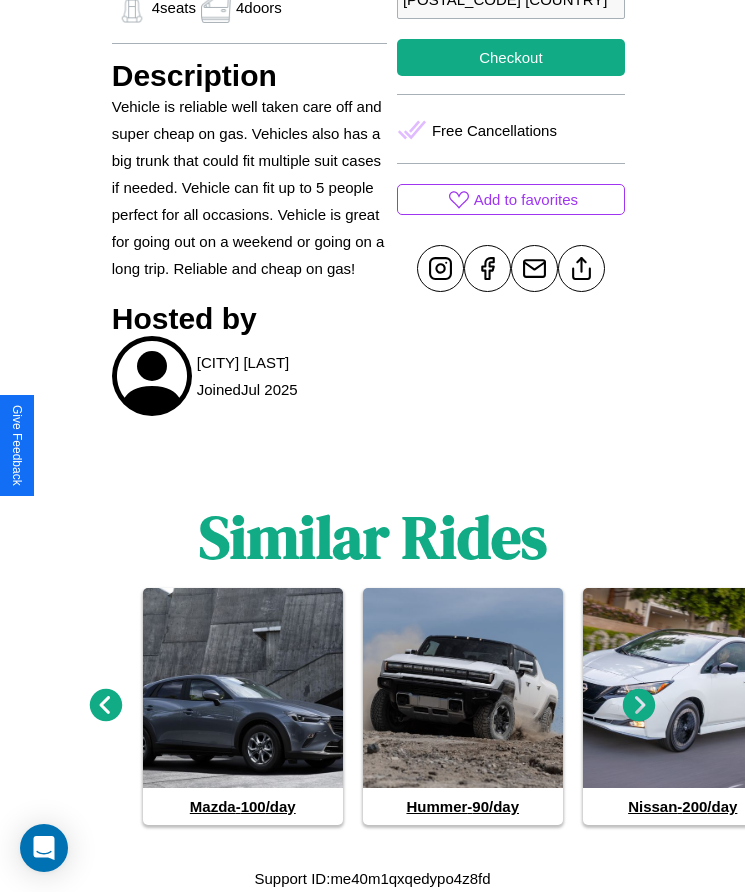 click 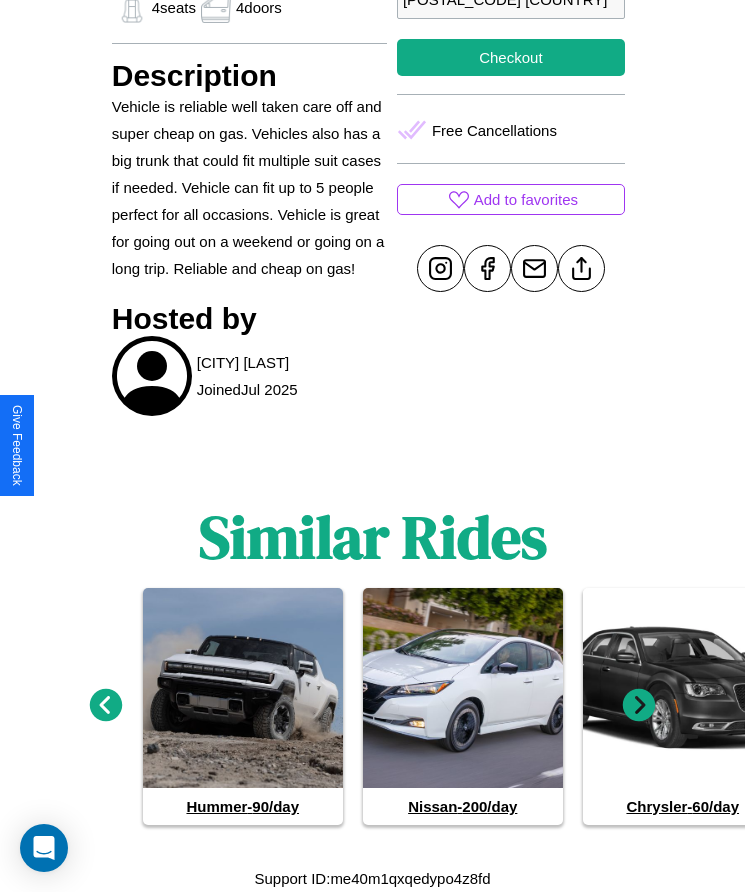 click 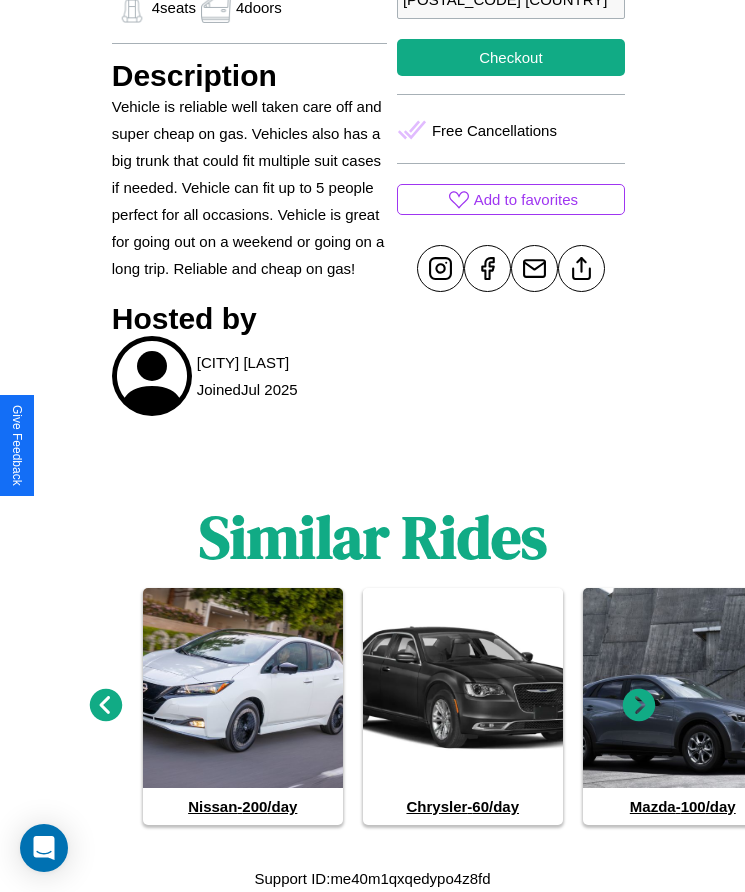 click 